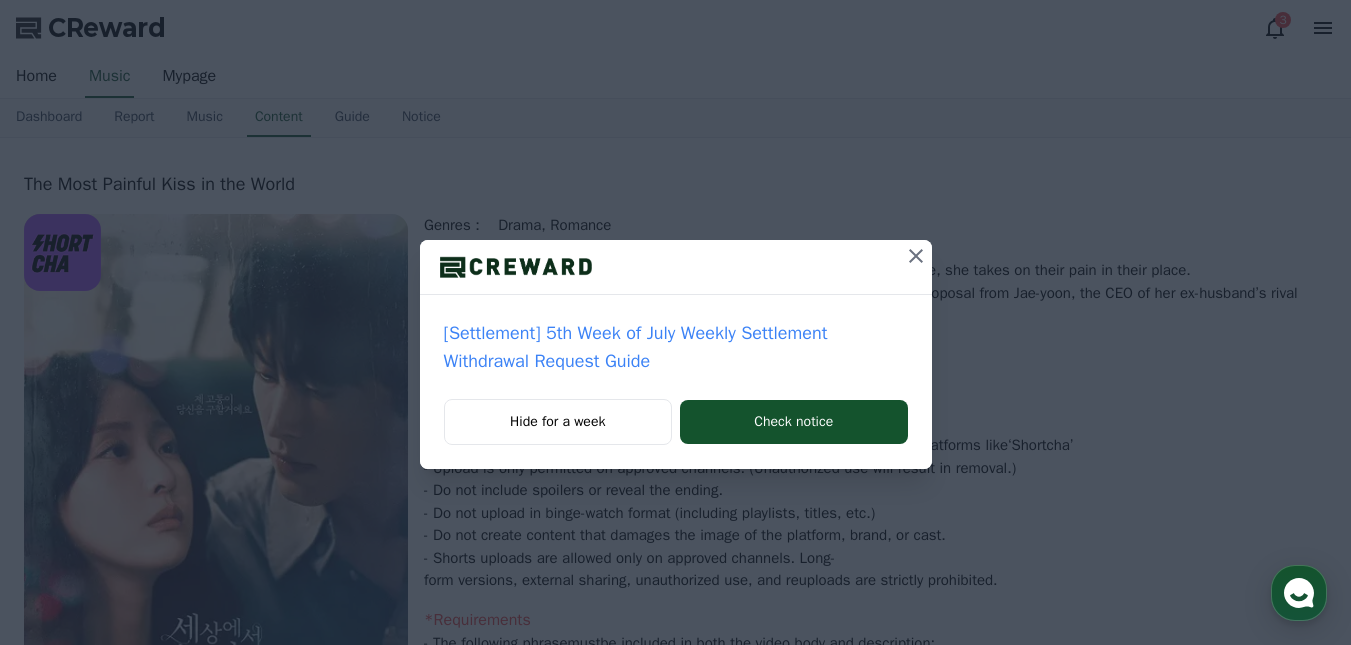 select 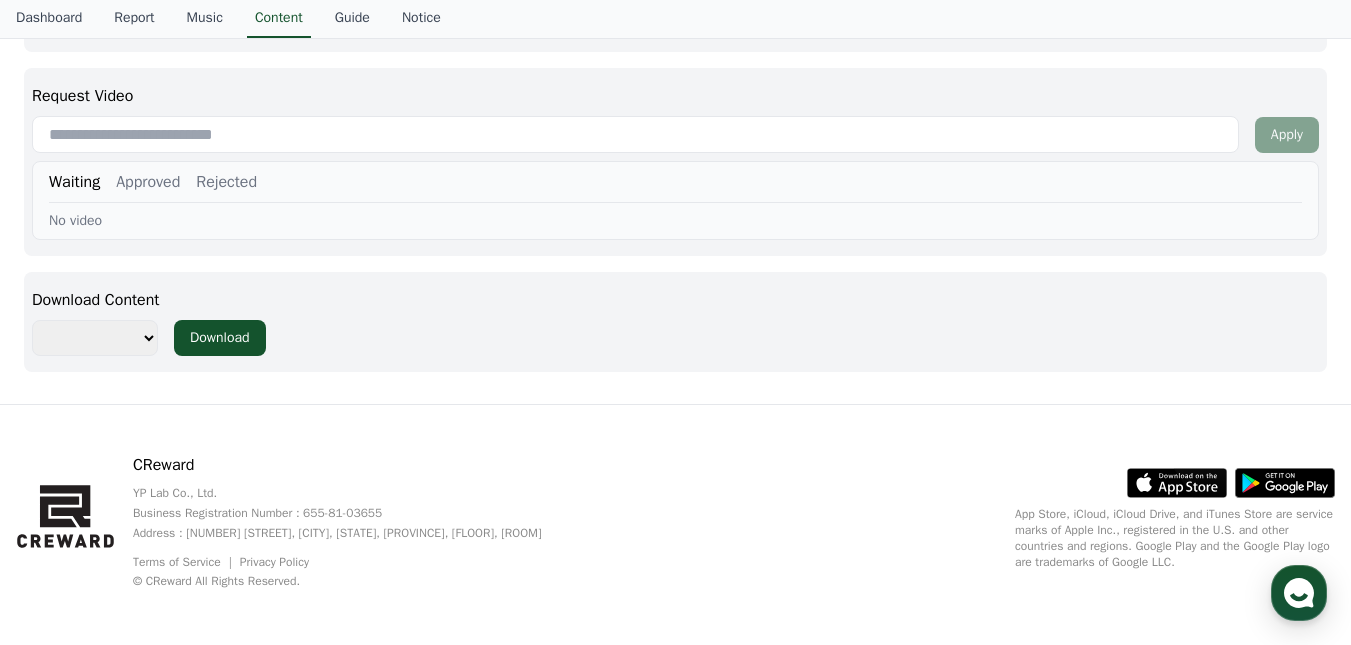 scroll, scrollTop: 1048, scrollLeft: 0, axis: vertical 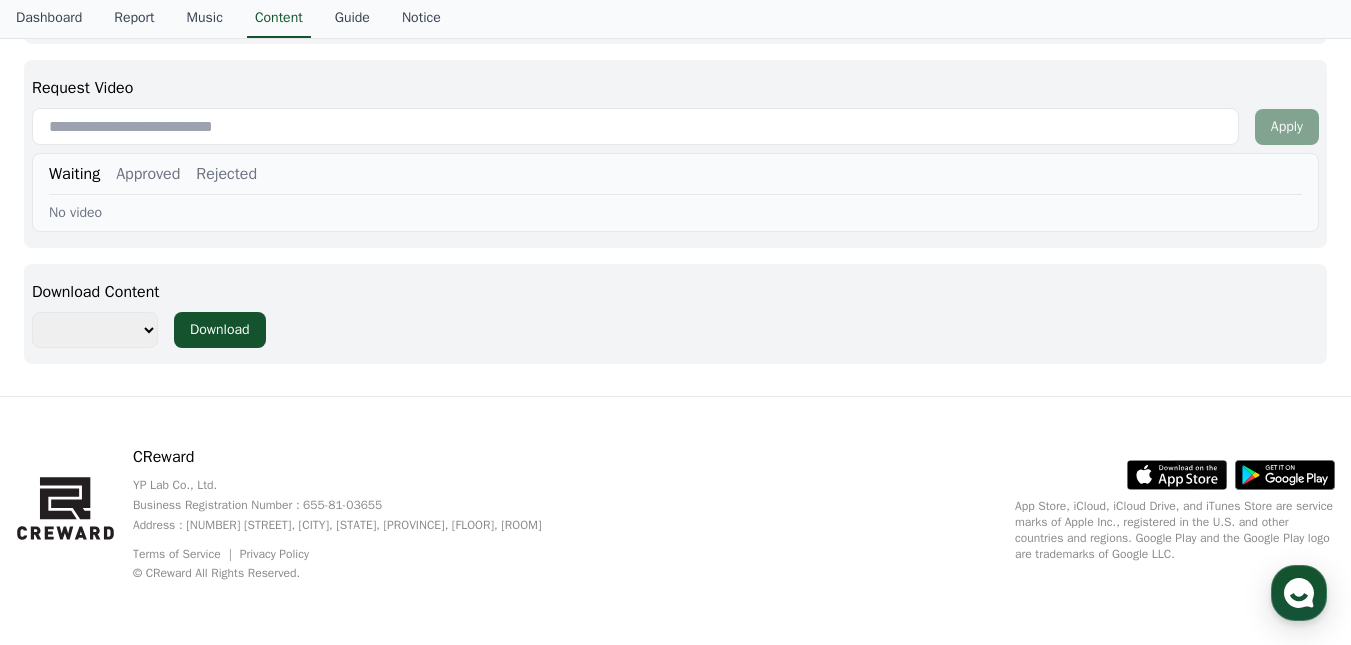 paste on "**********" 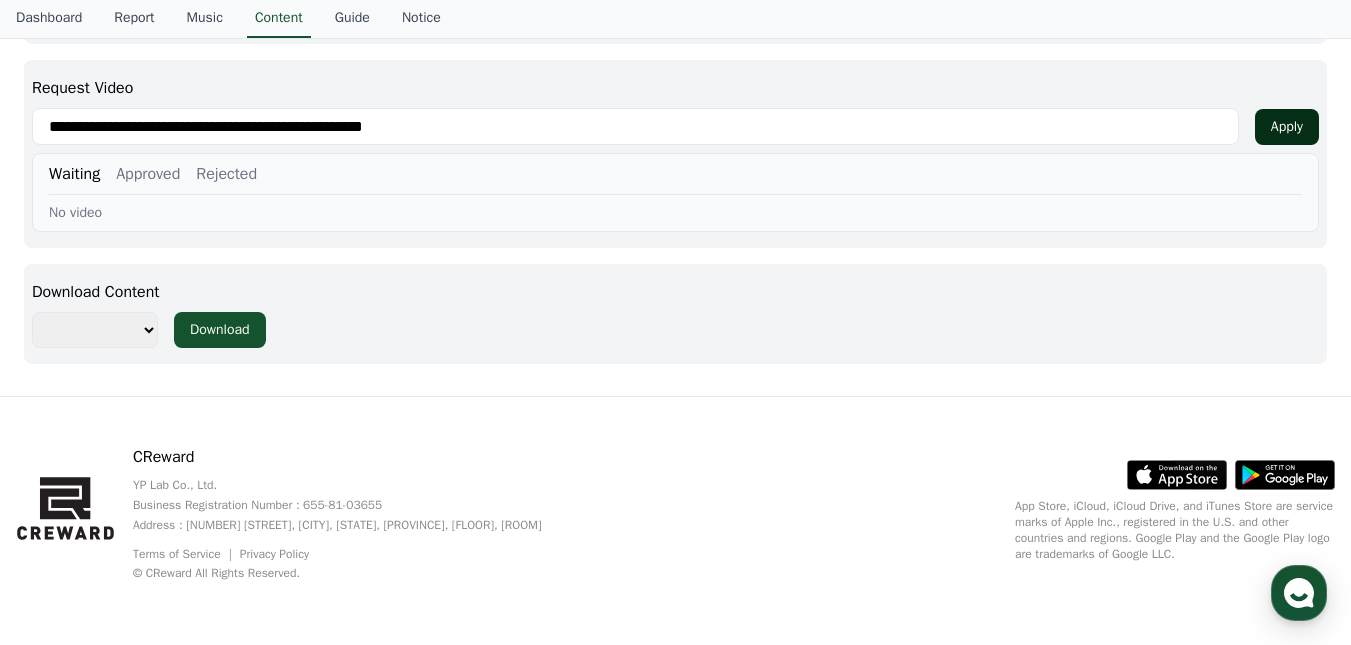 type on "**********" 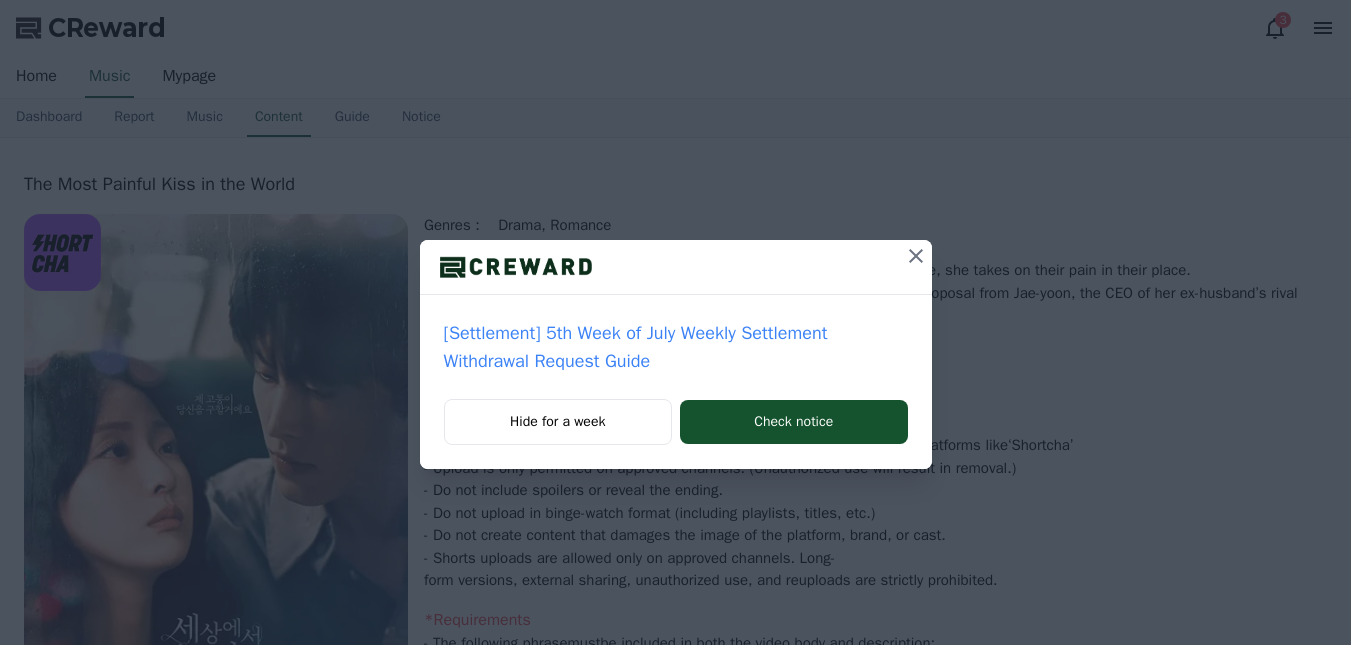 select 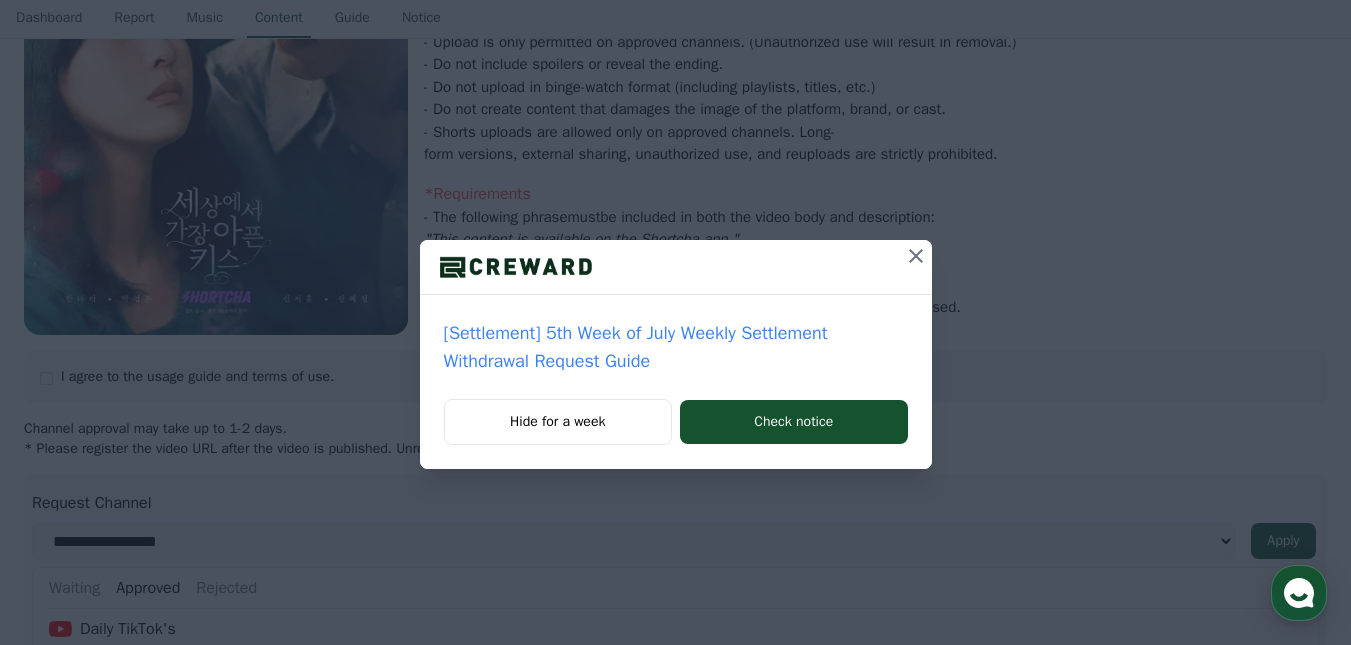 scroll, scrollTop: 0, scrollLeft: 0, axis: both 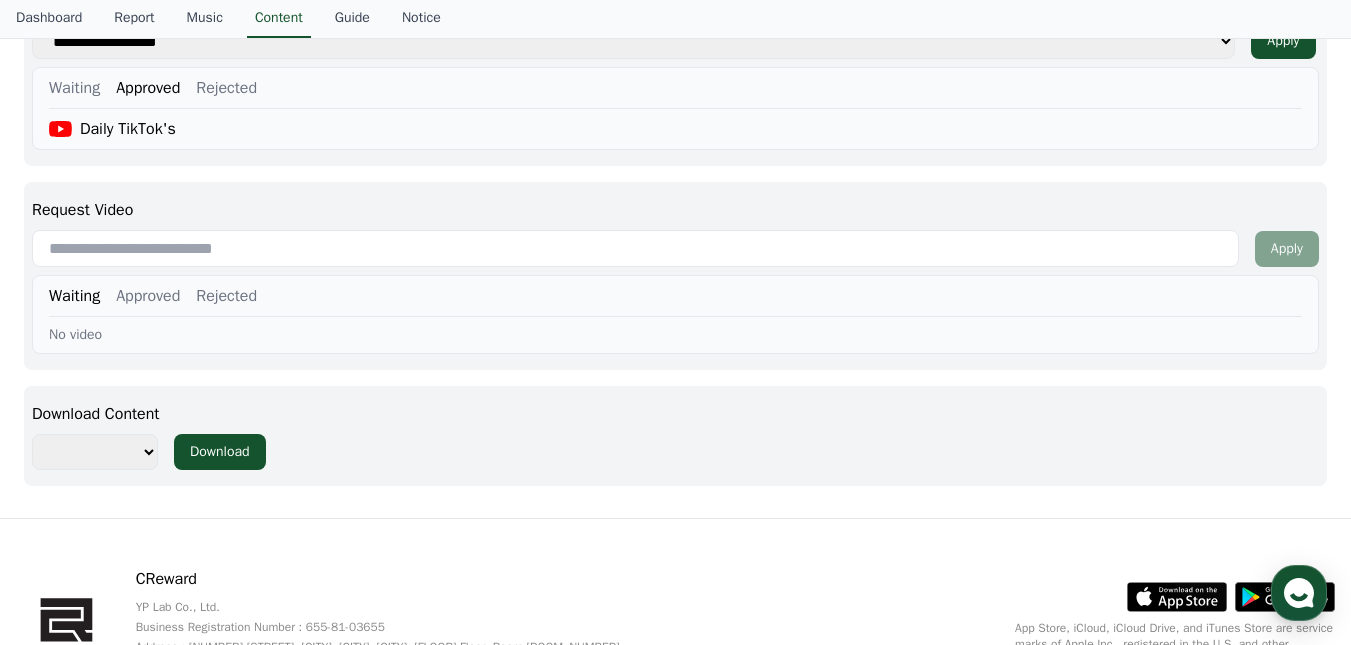 paste on "**********" 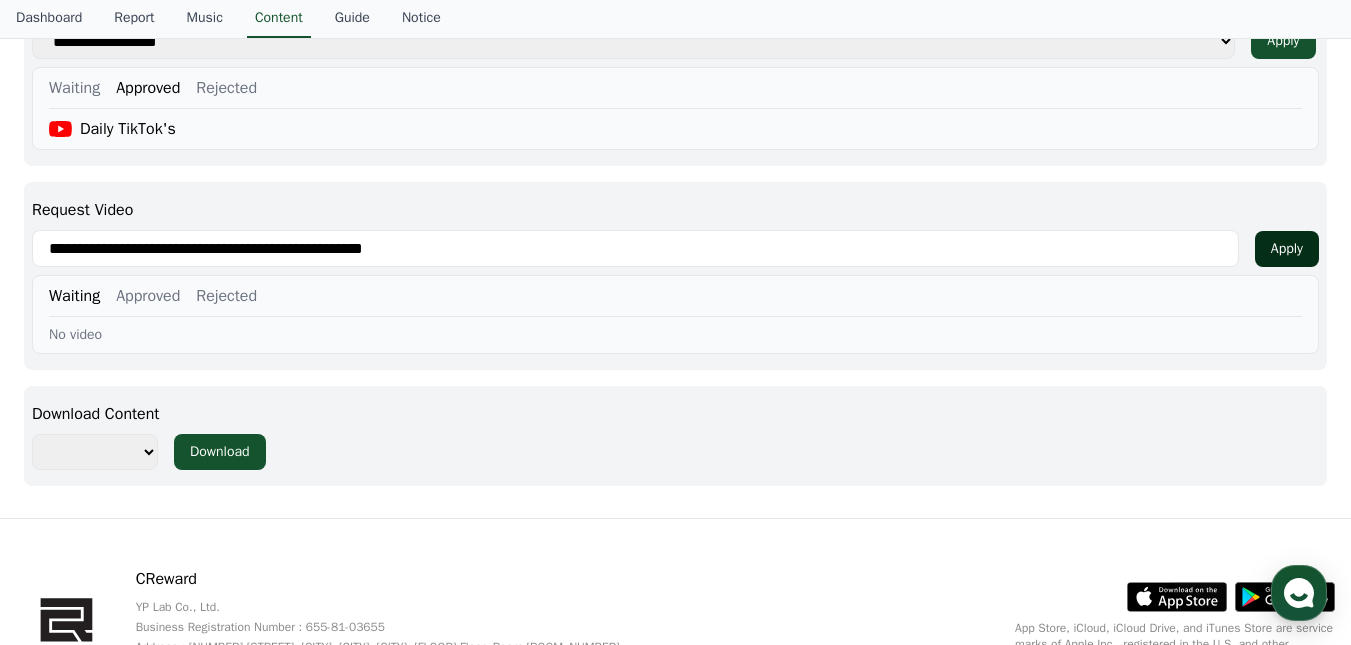 type on "**********" 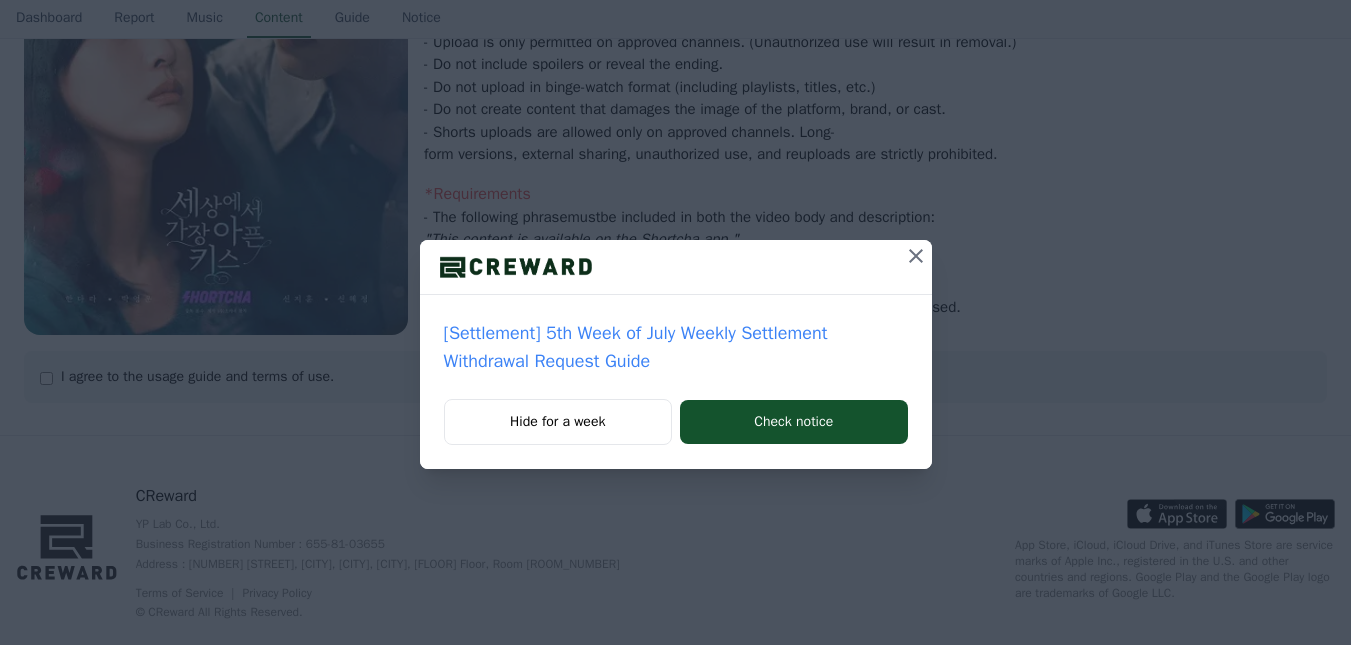 scroll, scrollTop: 426, scrollLeft: 0, axis: vertical 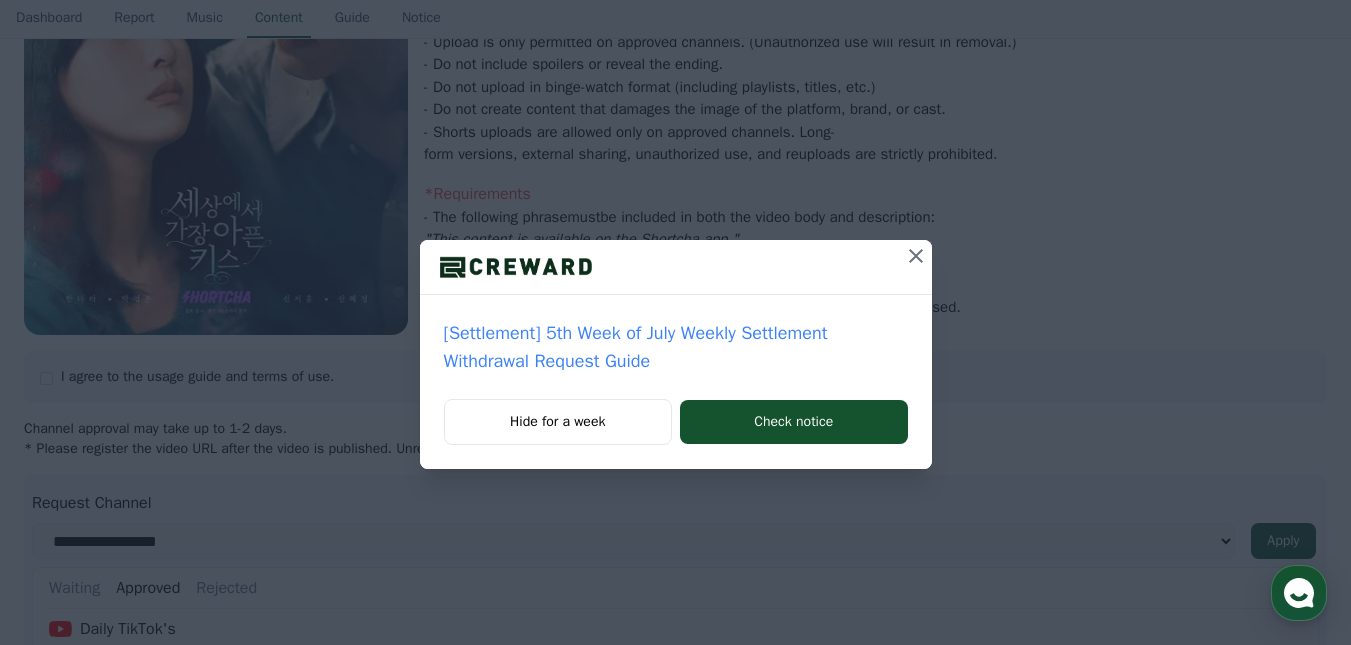 click 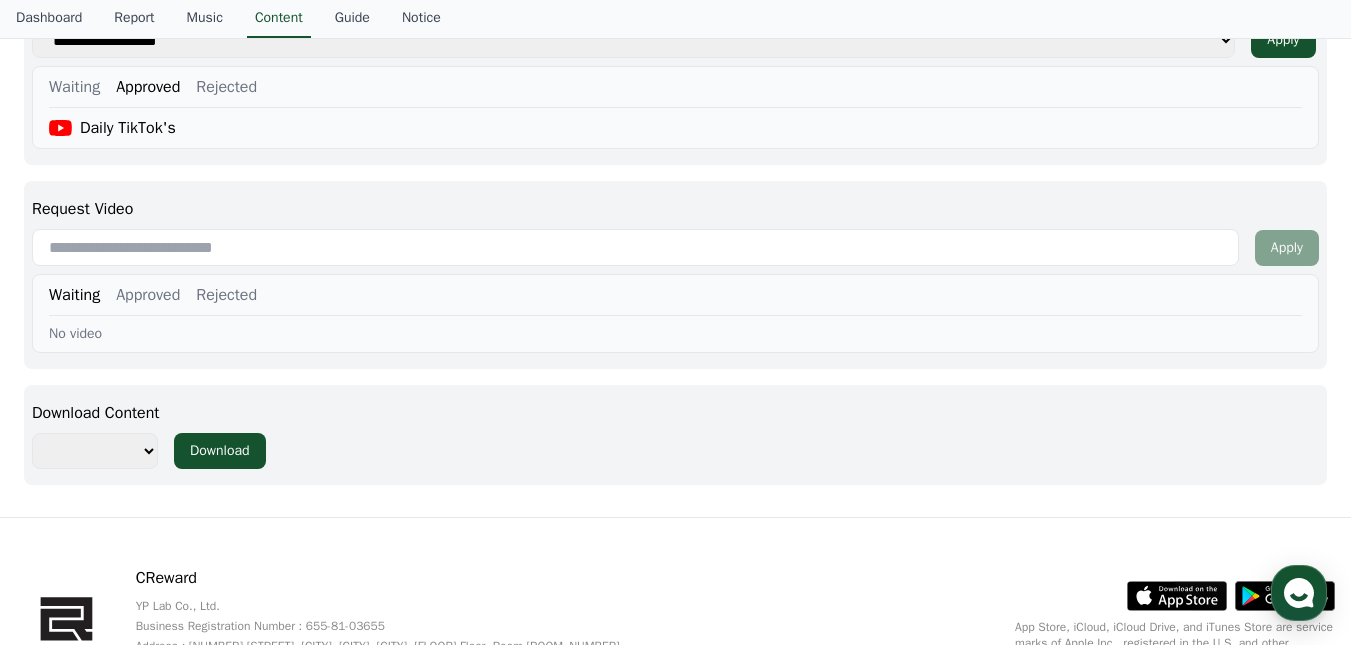scroll, scrollTop: 1026, scrollLeft: 0, axis: vertical 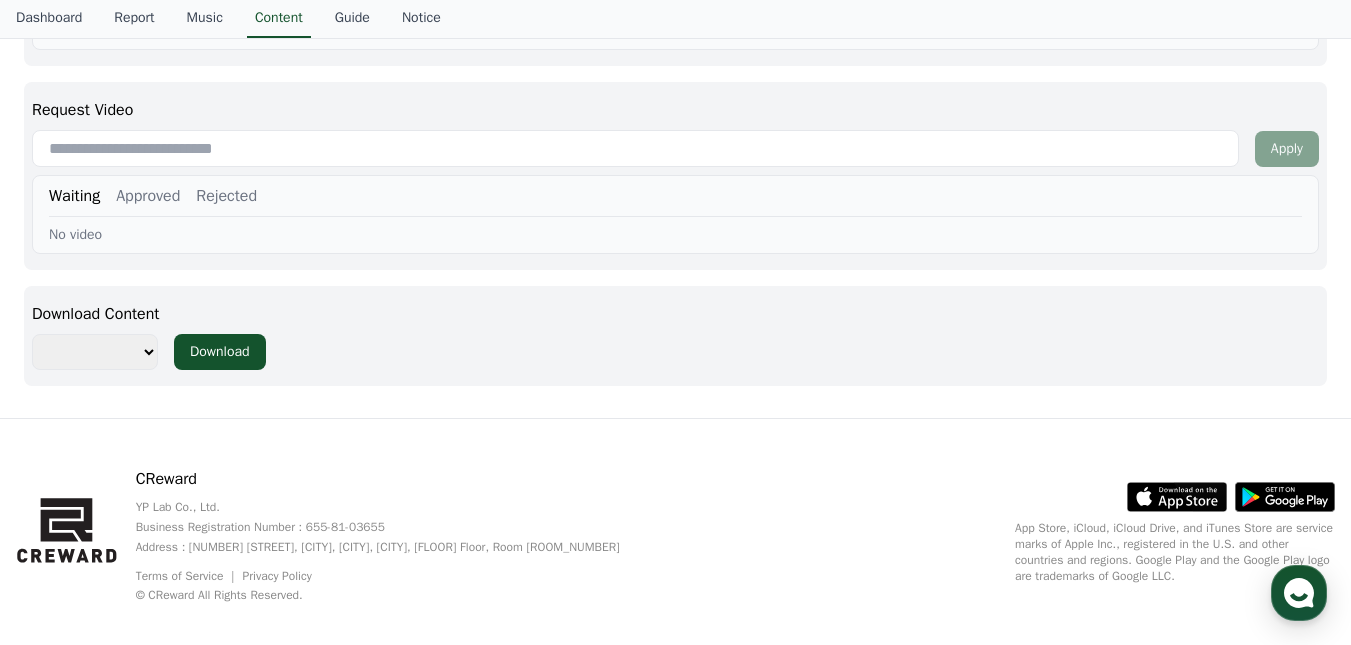 paste on "**********" 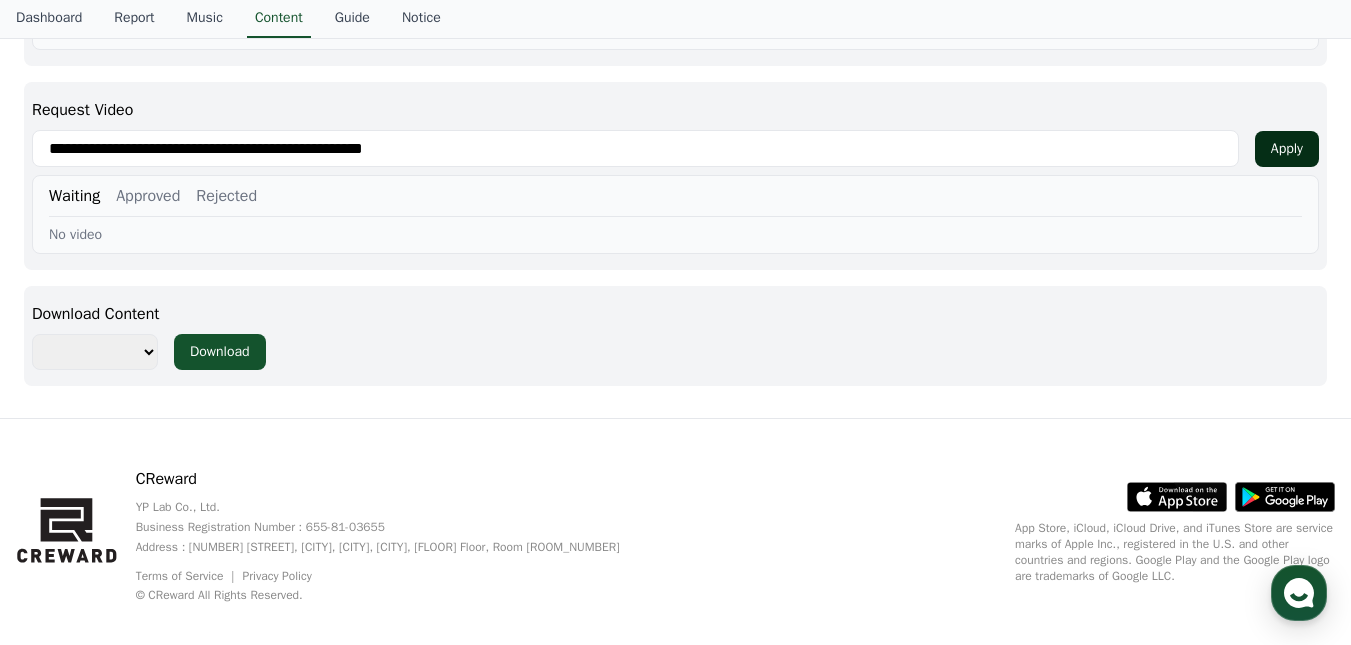 type on "**********" 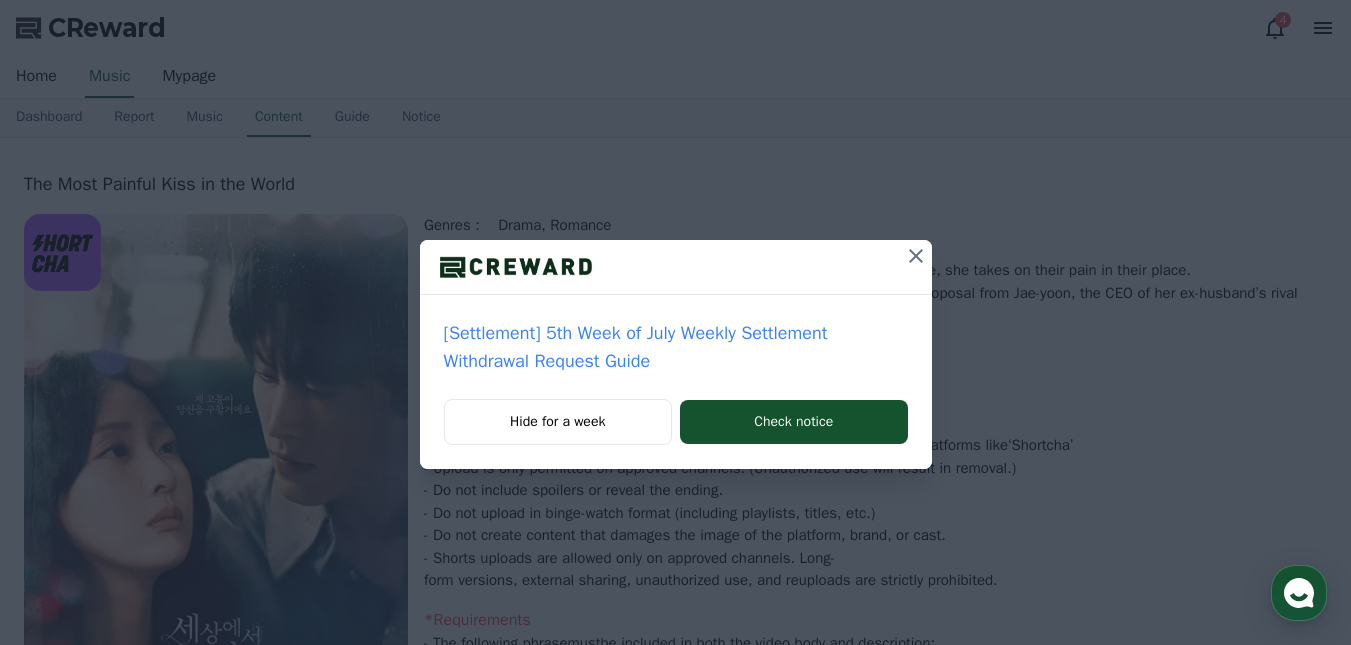 select 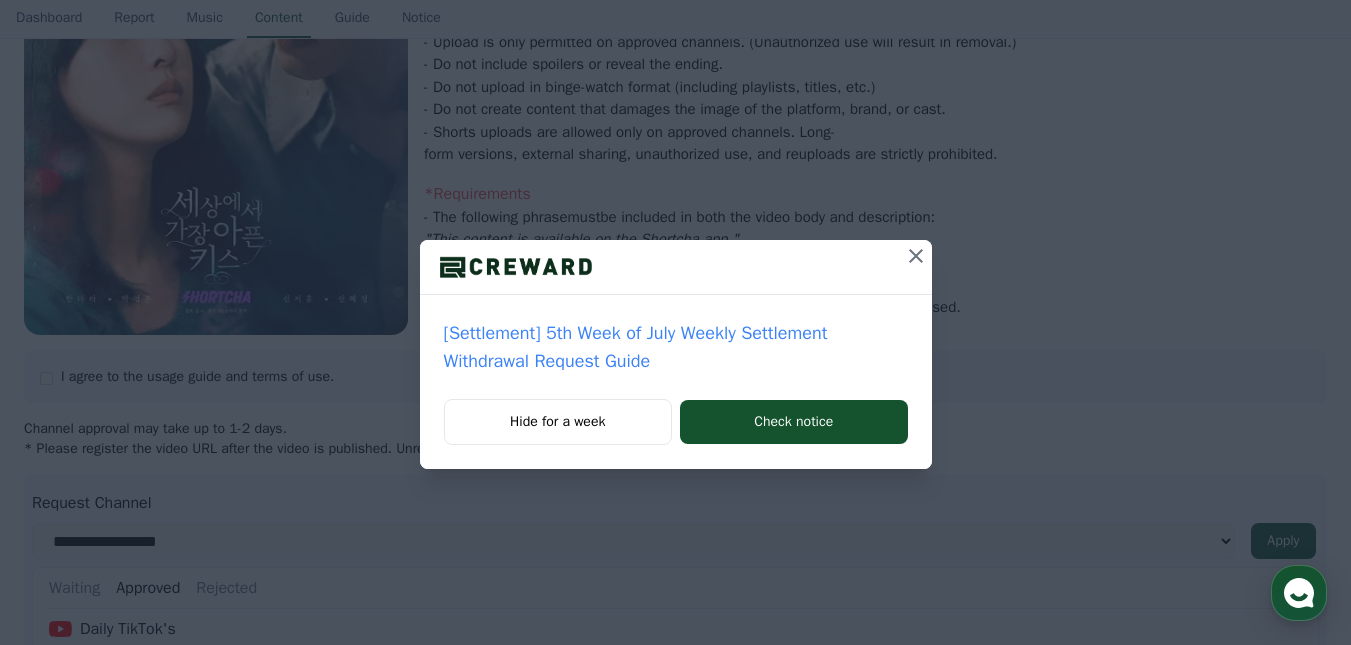 scroll, scrollTop: 0, scrollLeft: 0, axis: both 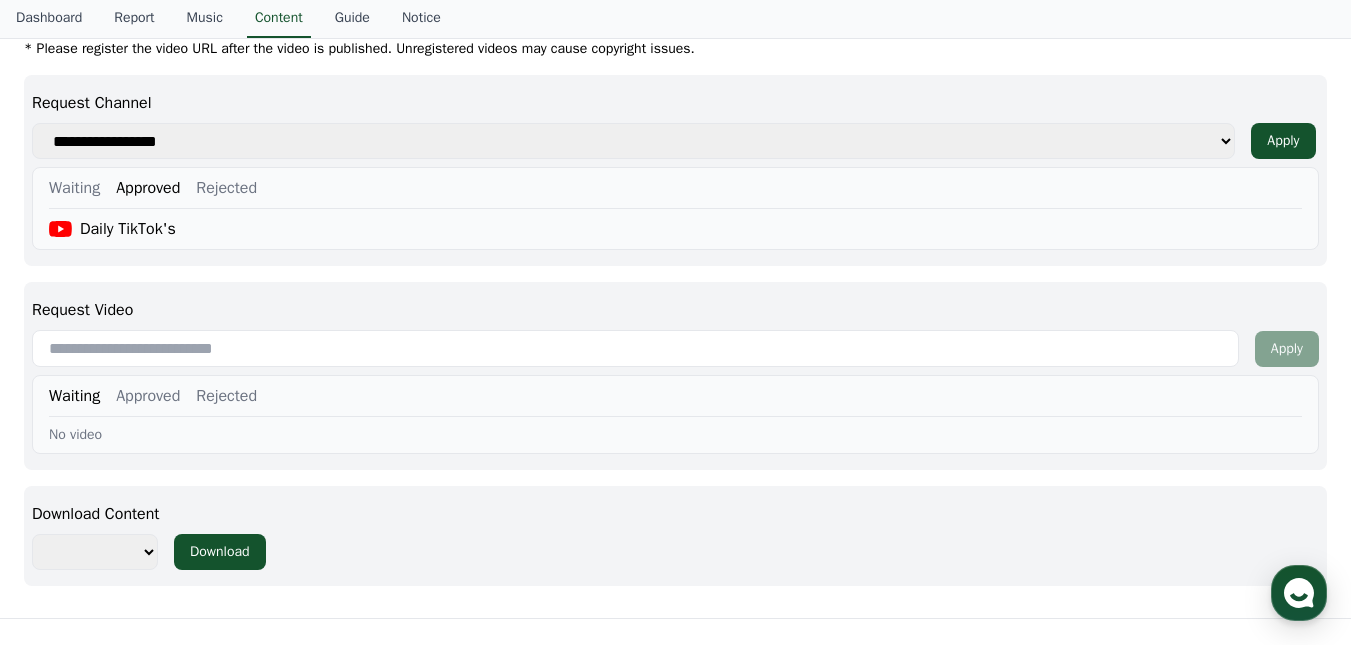 paste on "**********" 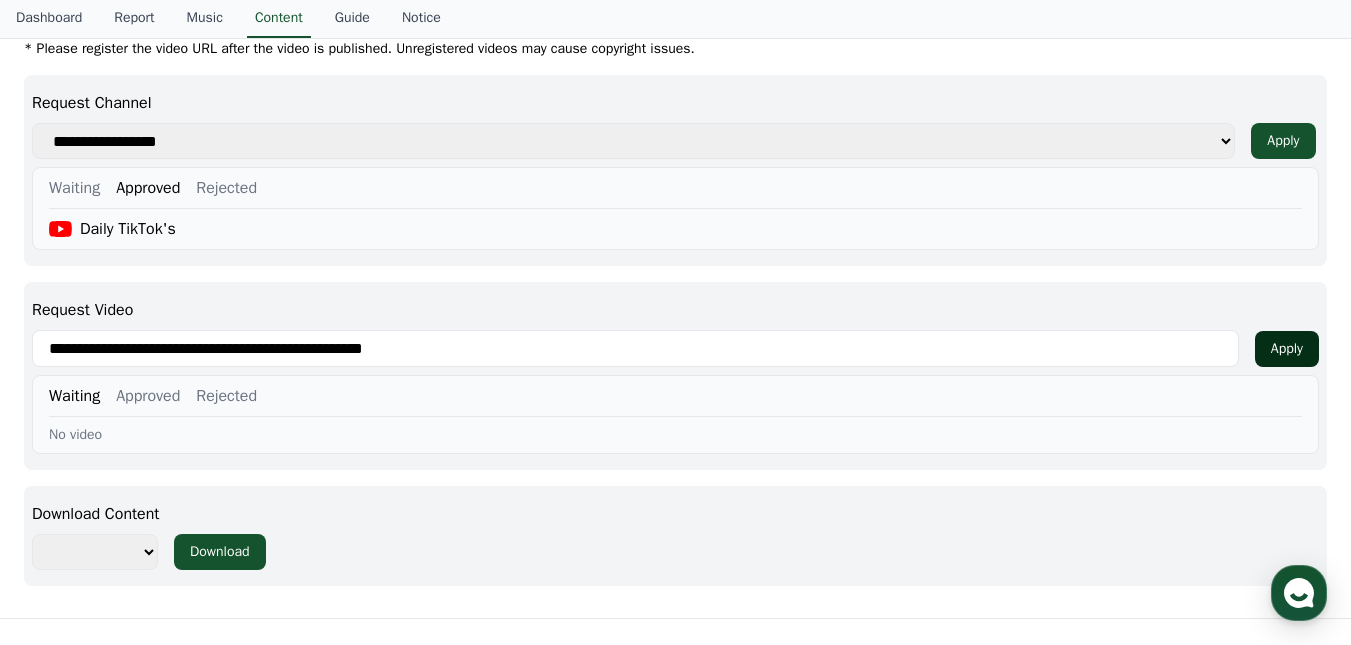 type on "**********" 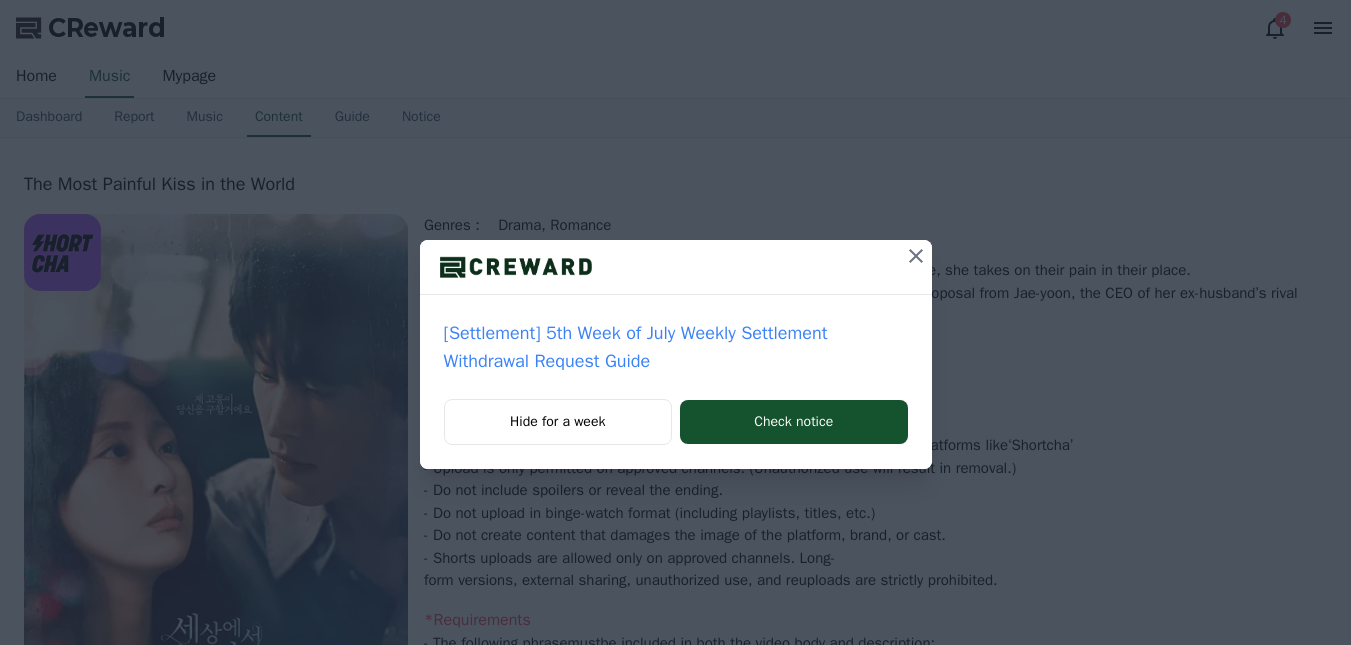 select 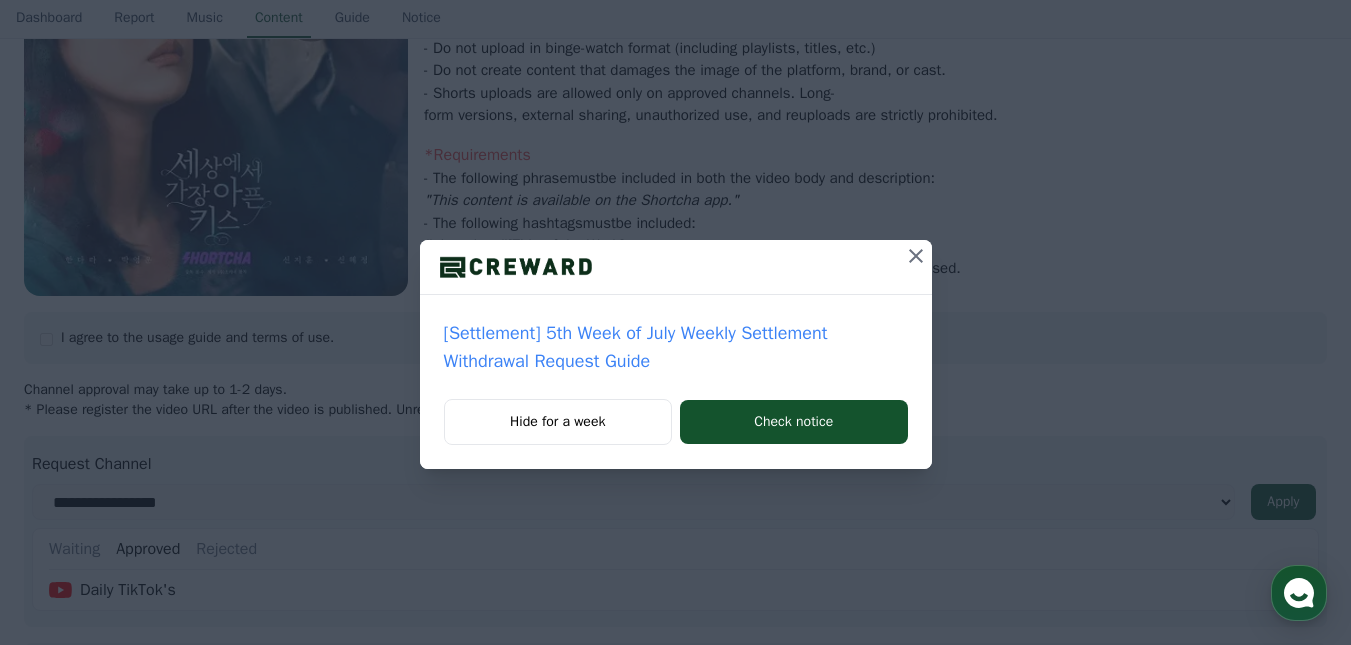 scroll, scrollTop: 0, scrollLeft: 0, axis: both 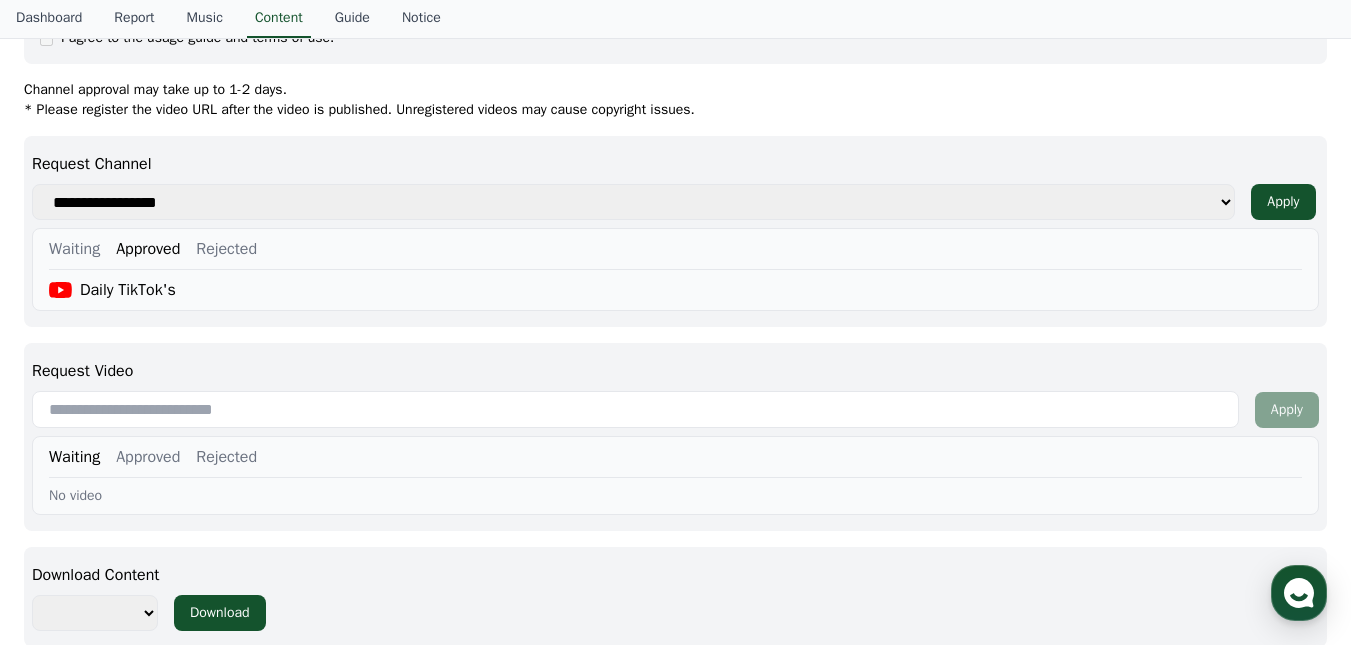 paste on "**********" 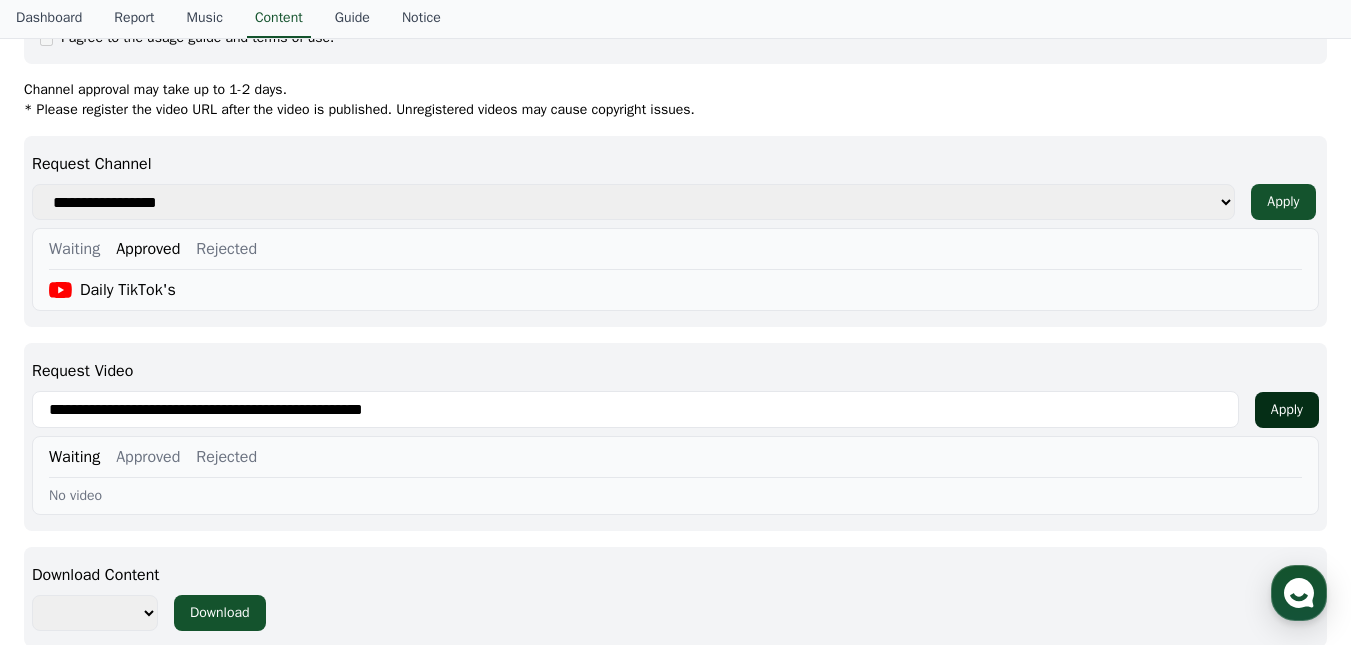 type on "**********" 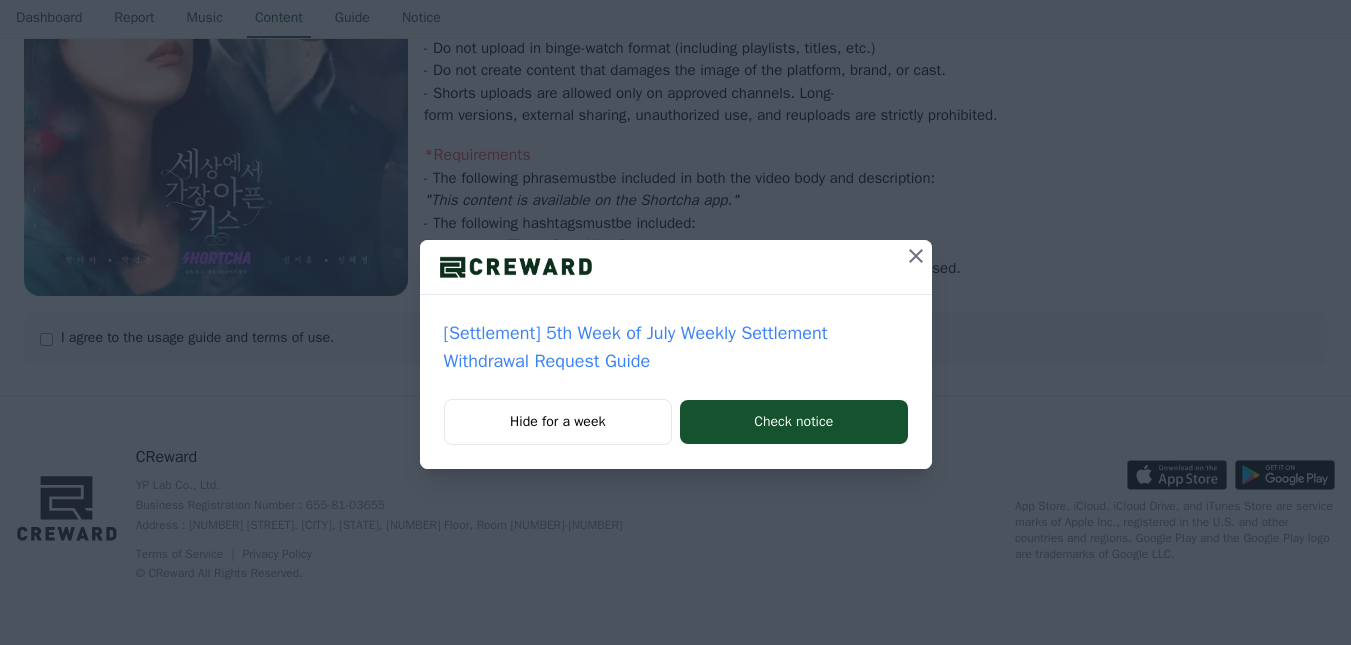 scroll, scrollTop: 0, scrollLeft: 0, axis: both 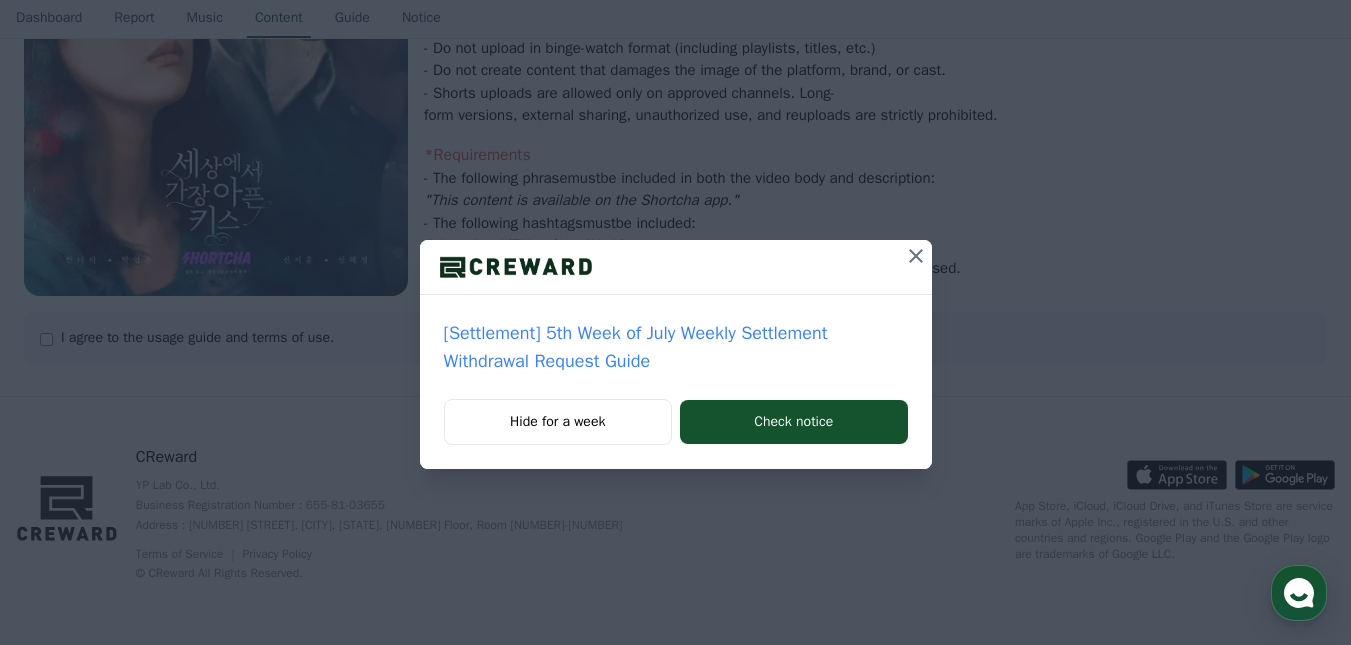 select 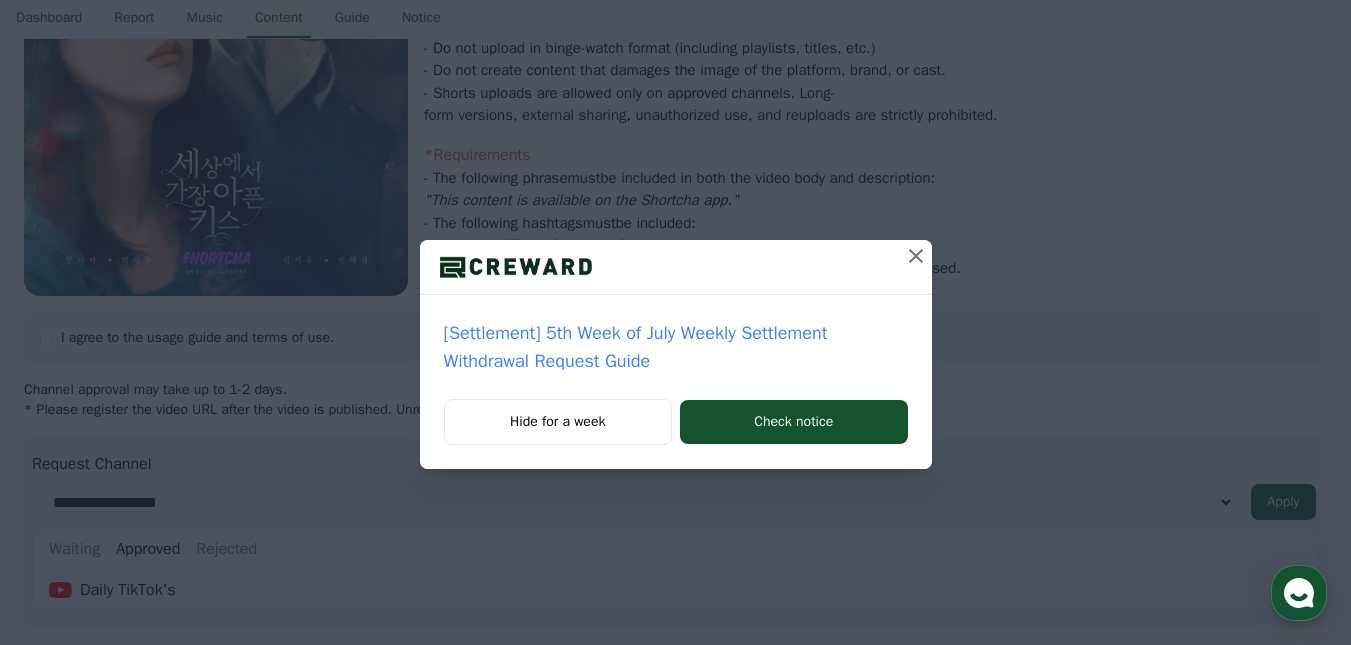 click 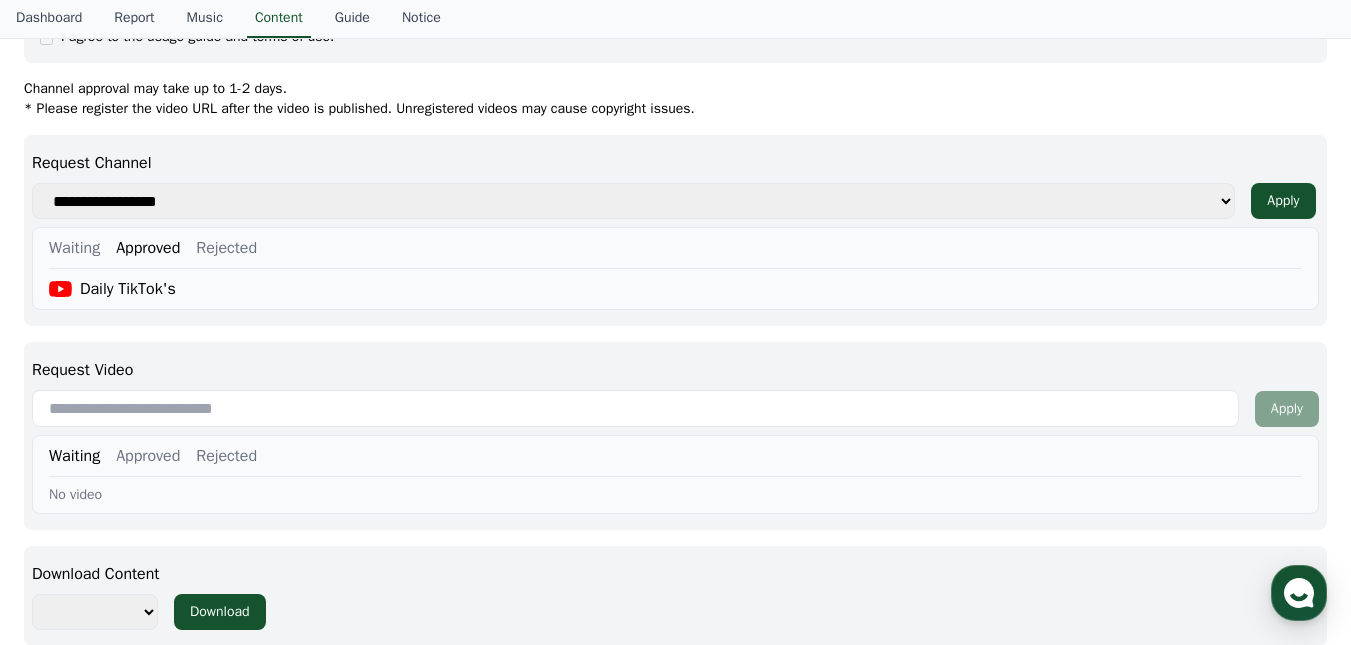scroll, scrollTop: 865, scrollLeft: 0, axis: vertical 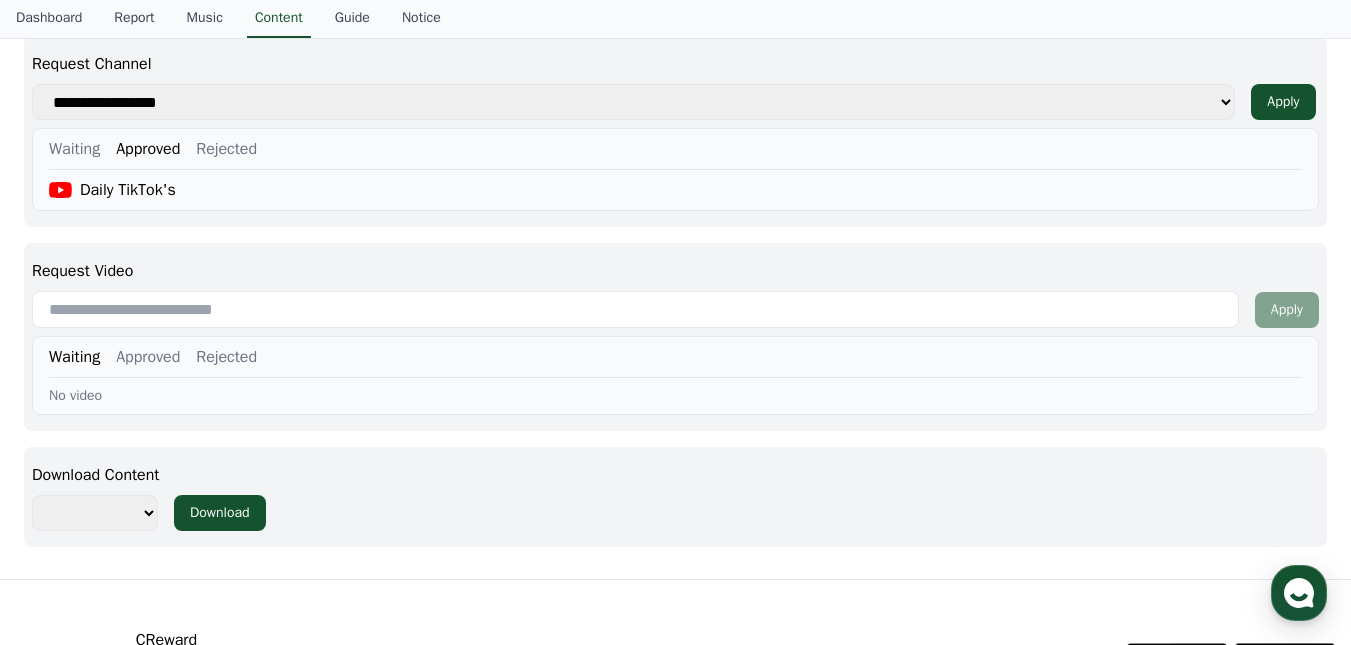 paste on "**********" 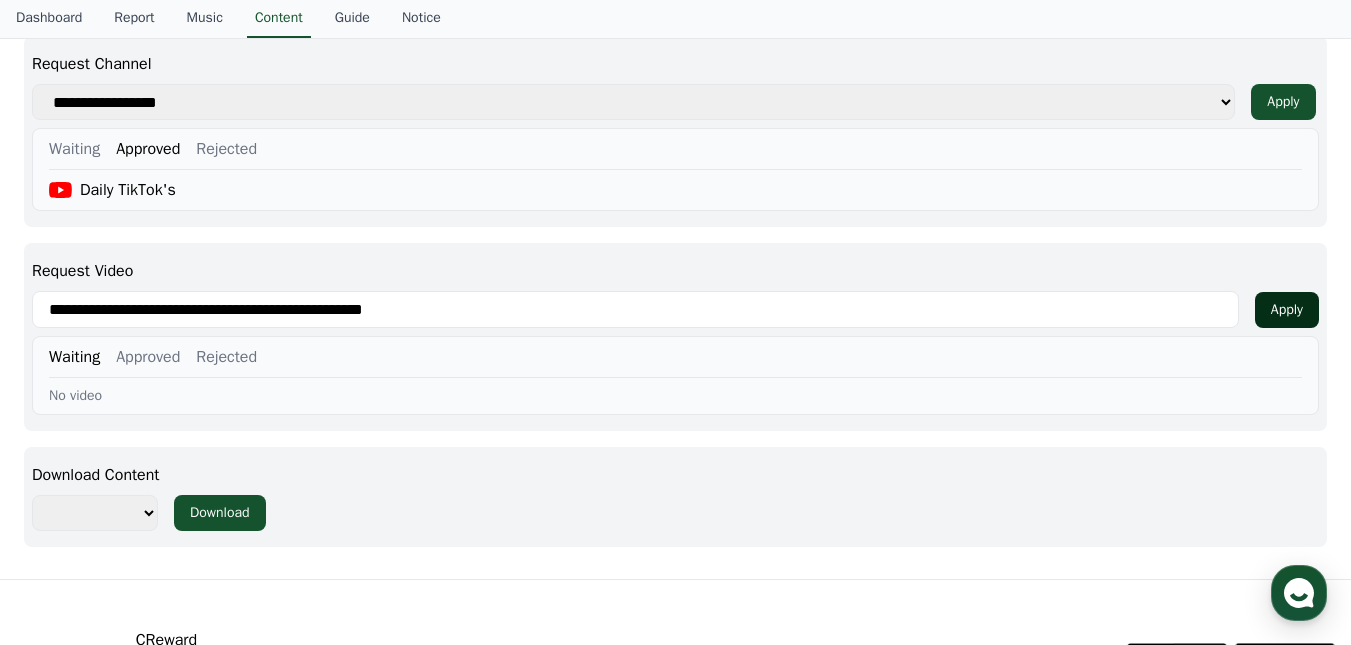 type on "**********" 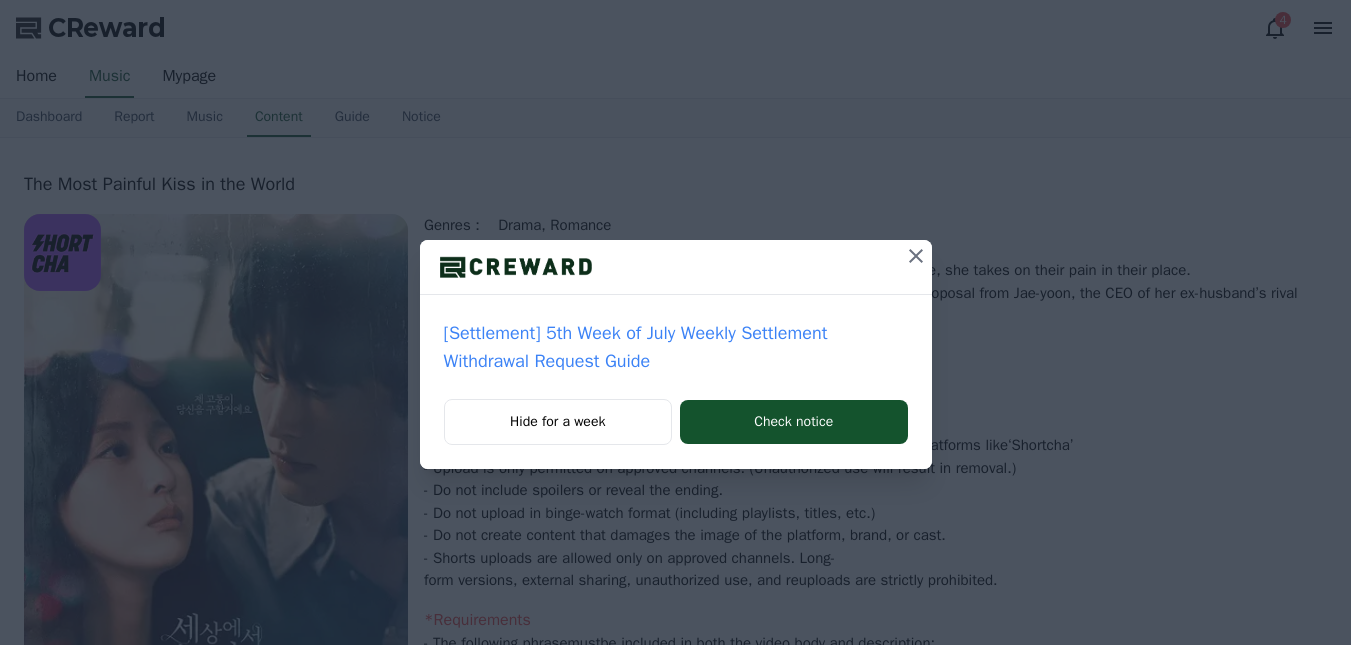 select 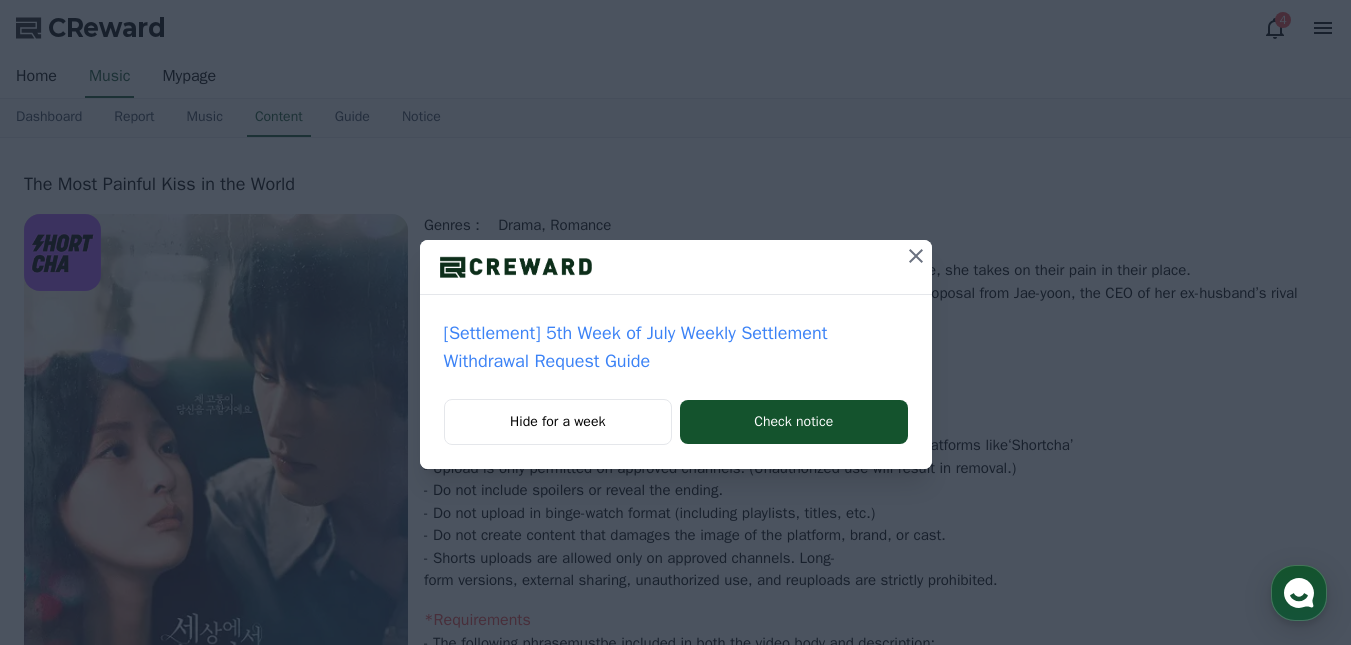 scroll, scrollTop: 0, scrollLeft: 0, axis: both 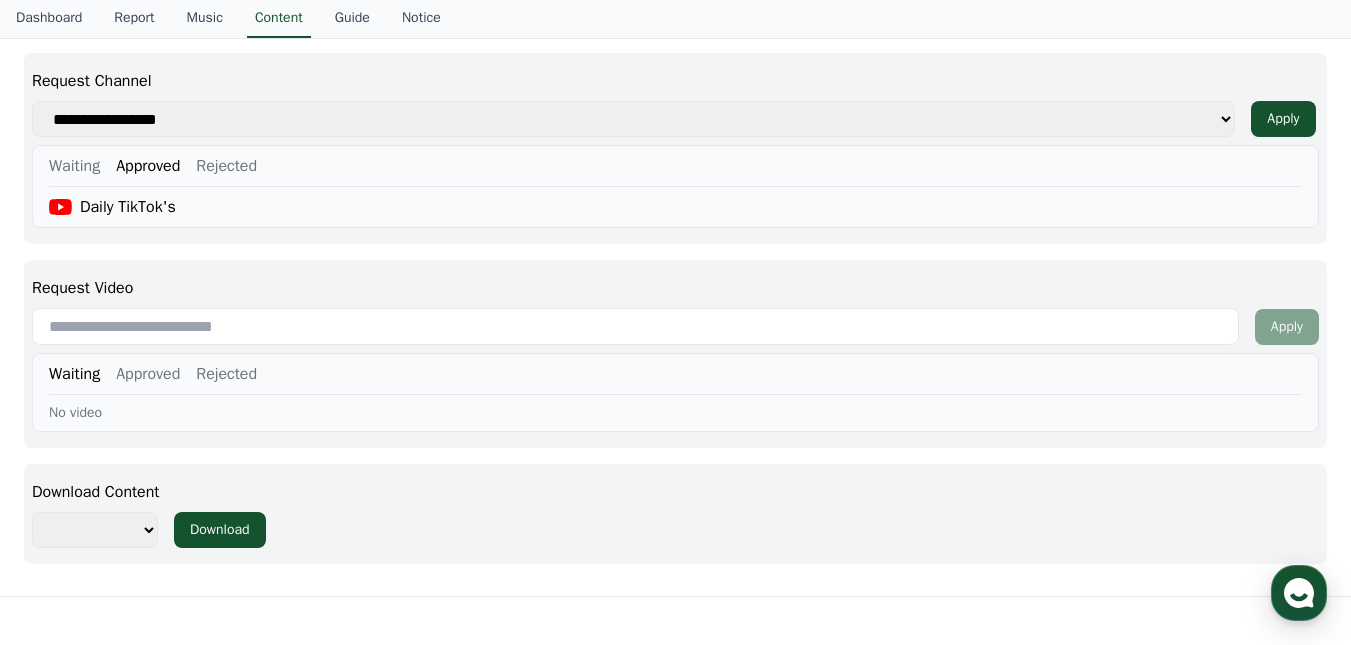 click on "Approved" at bounding box center [148, 374] 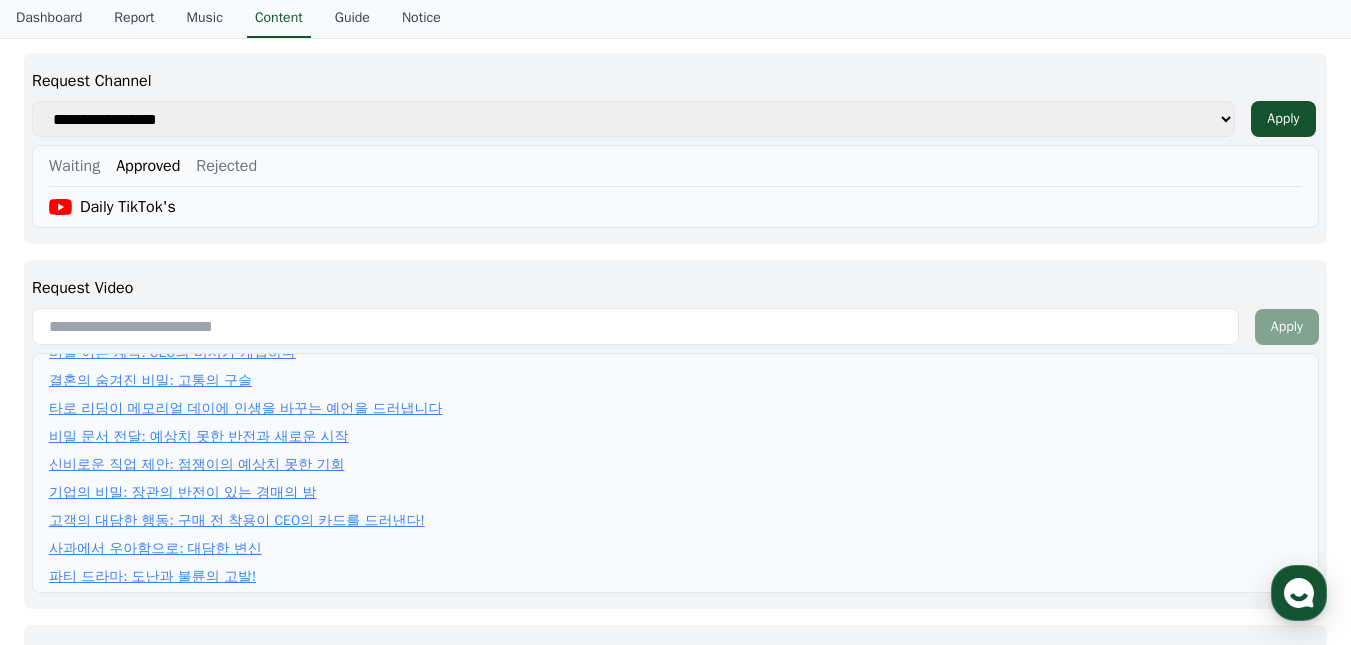 scroll, scrollTop: 231, scrollLeft: 0, axis: vertical 